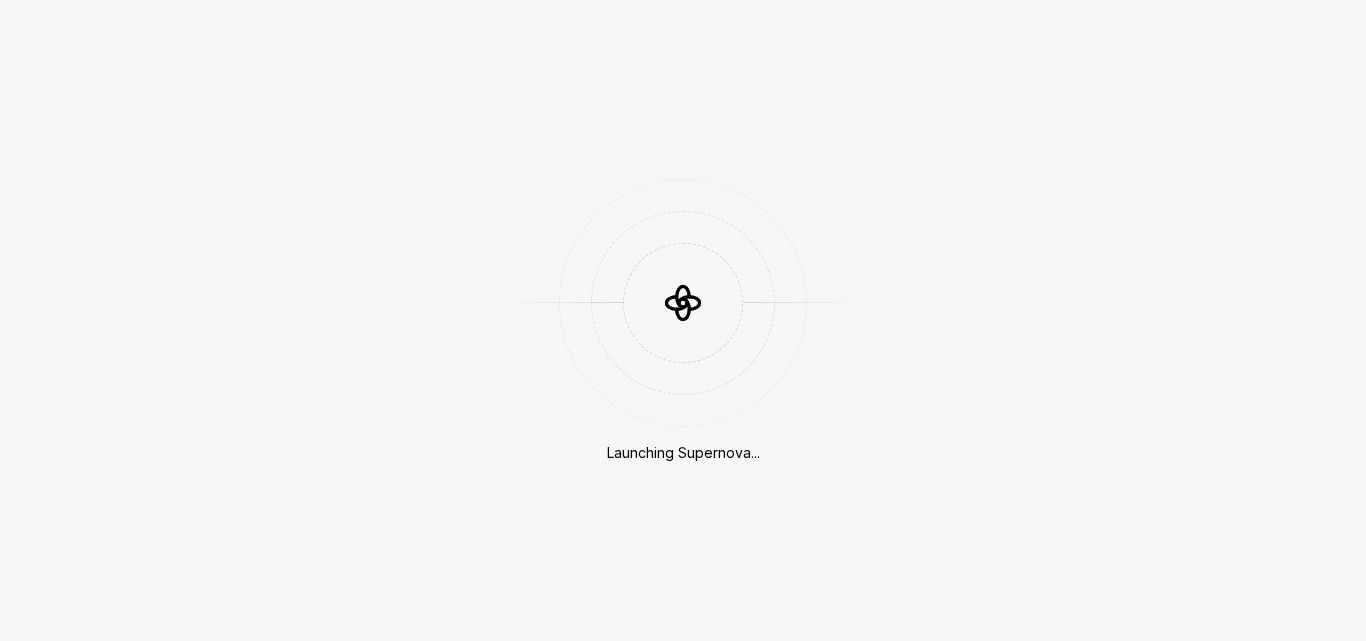 scroll, scrollTop: 0, scrollLeft: 0, axis: both 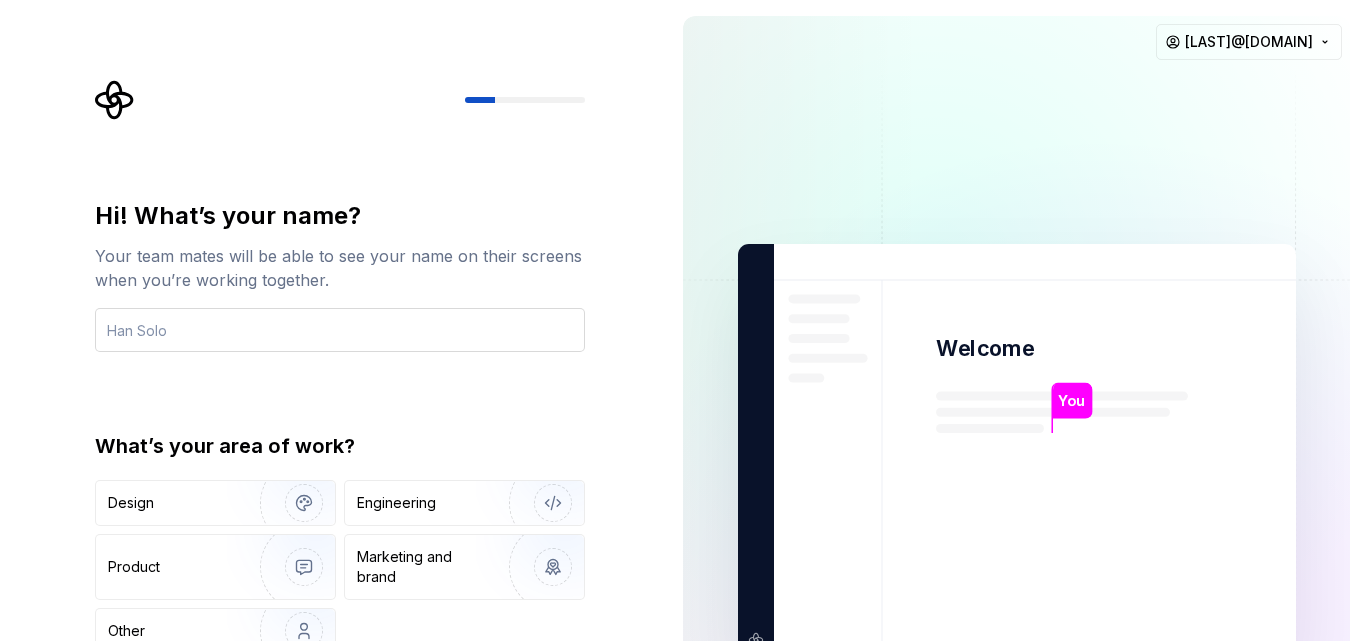 drag, startPoint x: 434, startPoint y: 300, endPoint x: 429, endPoint y: 310, distance: 11.18034 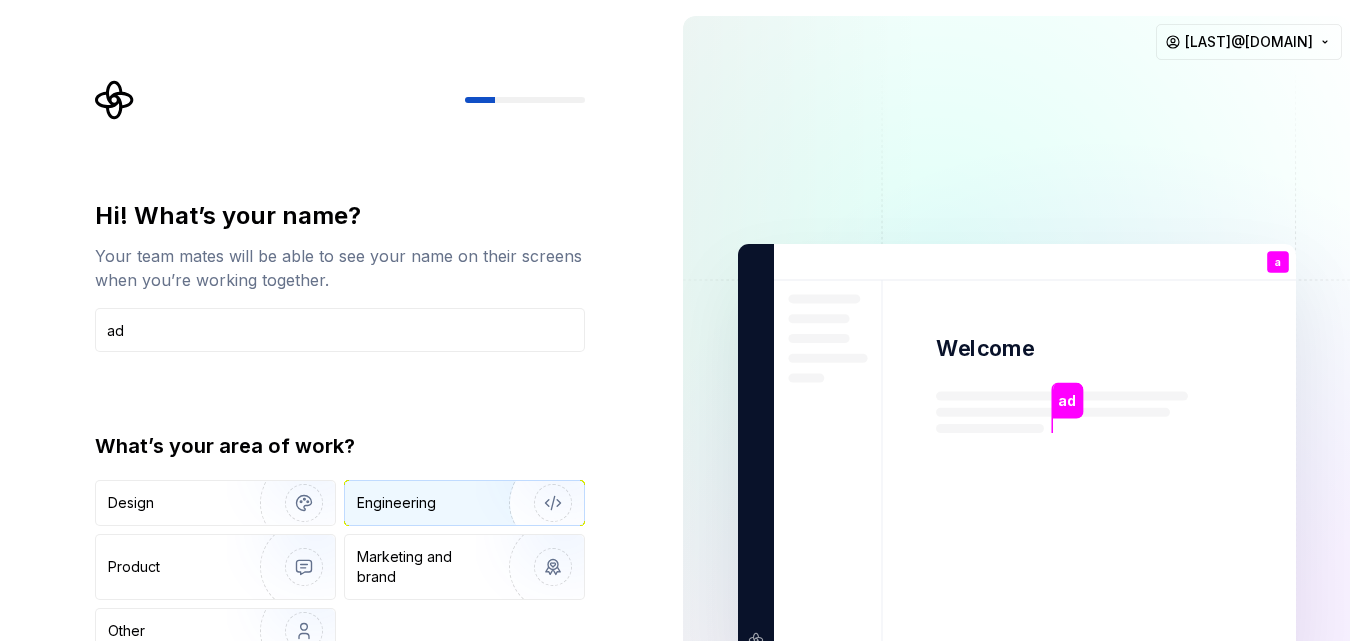 click on "Engineering" at bounding box center [436, 503] 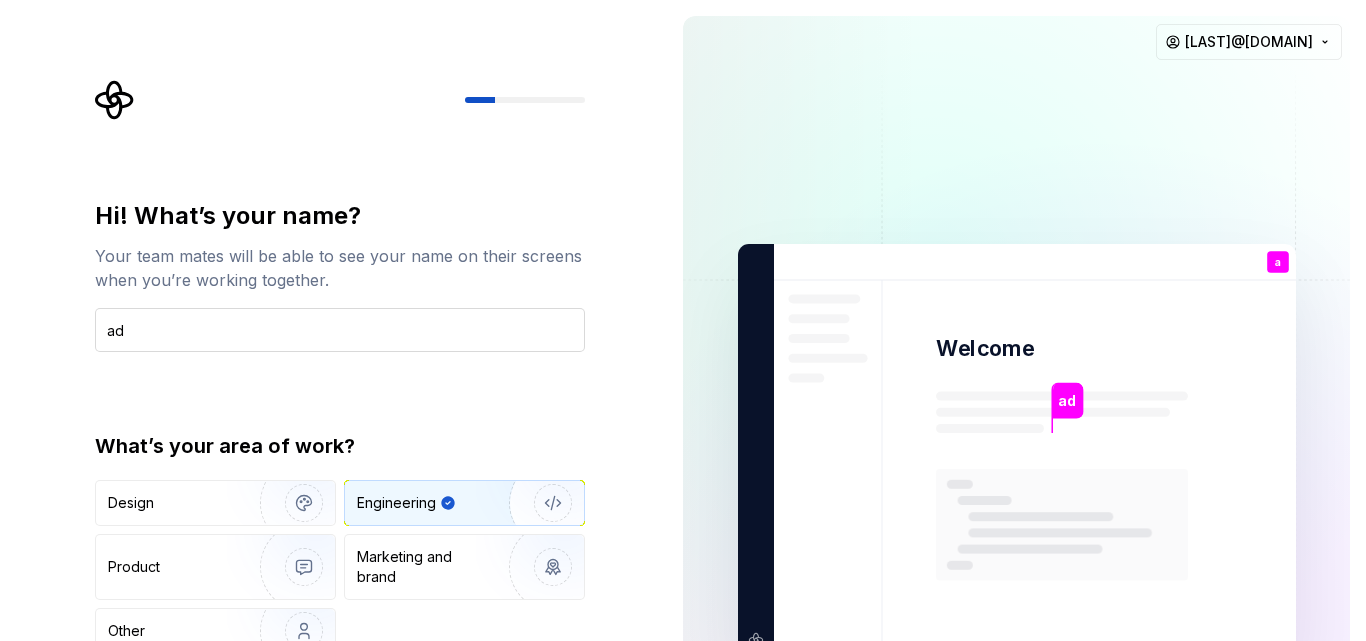 click on "ad" at bounding box center (340, 330) 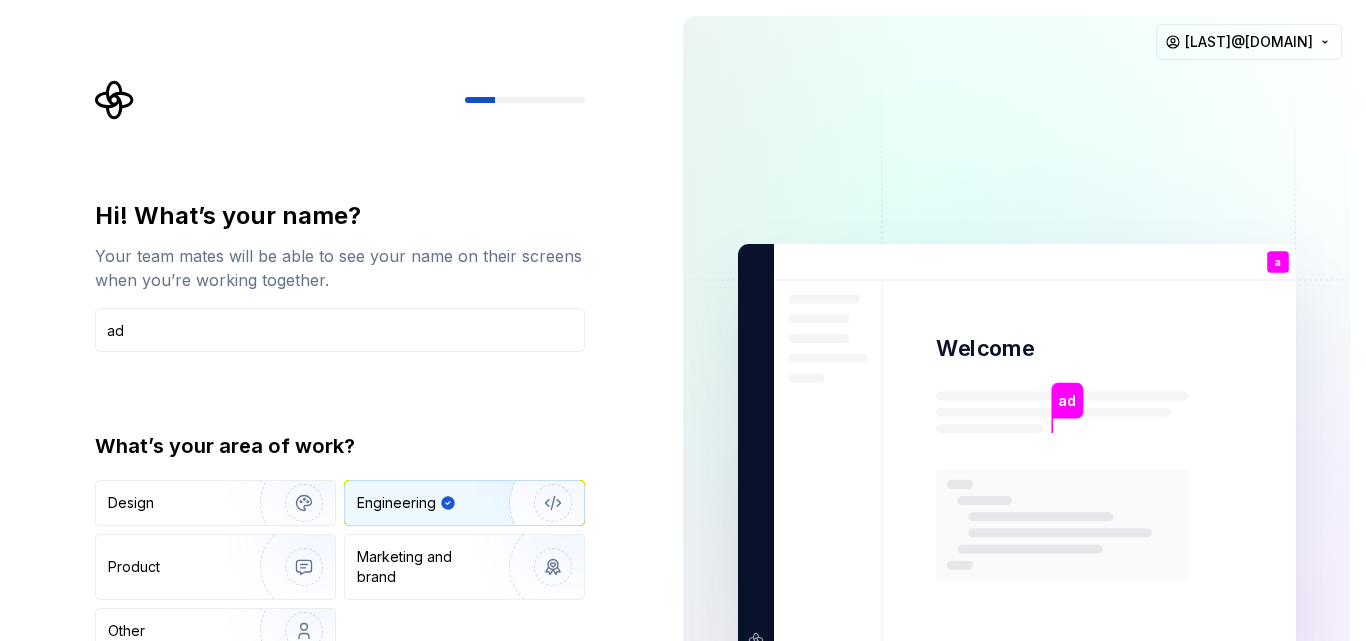 drag, startPoint x: 1365, startPoint y: 121, endPoint x: 1365, endPoint y: 298, distance: 177 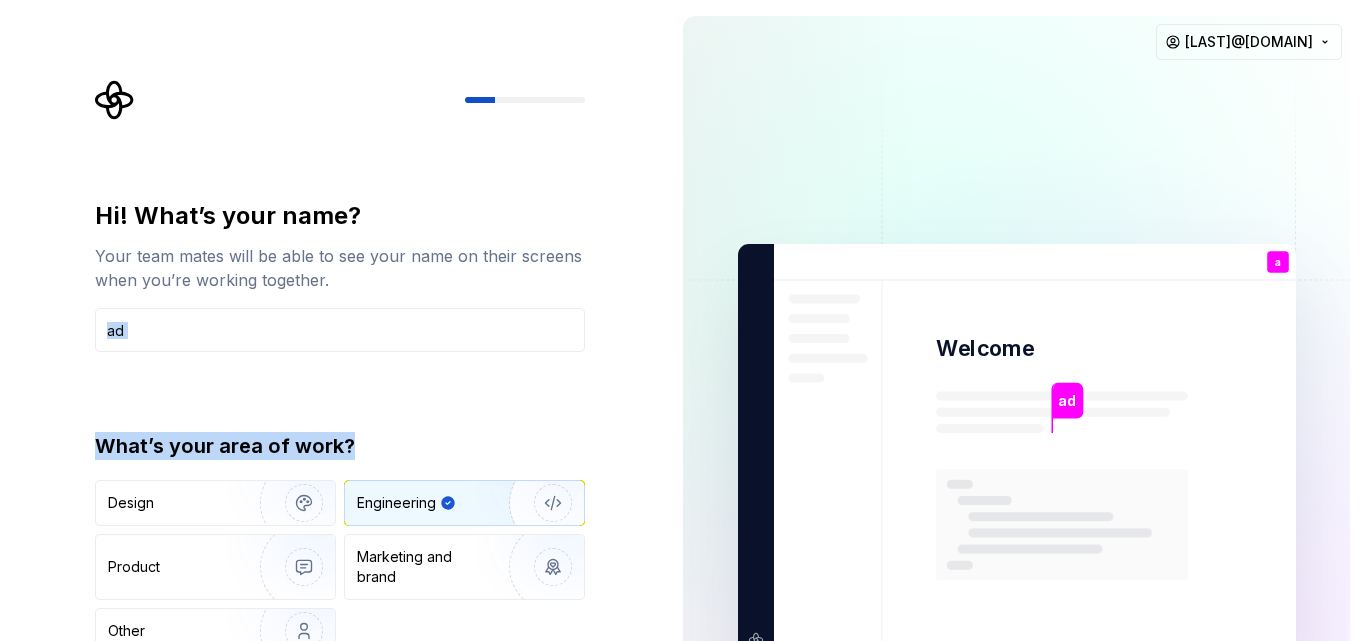 drag, startPoint x: 644, startPoint y: 291, endPoint x: 635, endPoint y: 400, distance: 109.370926 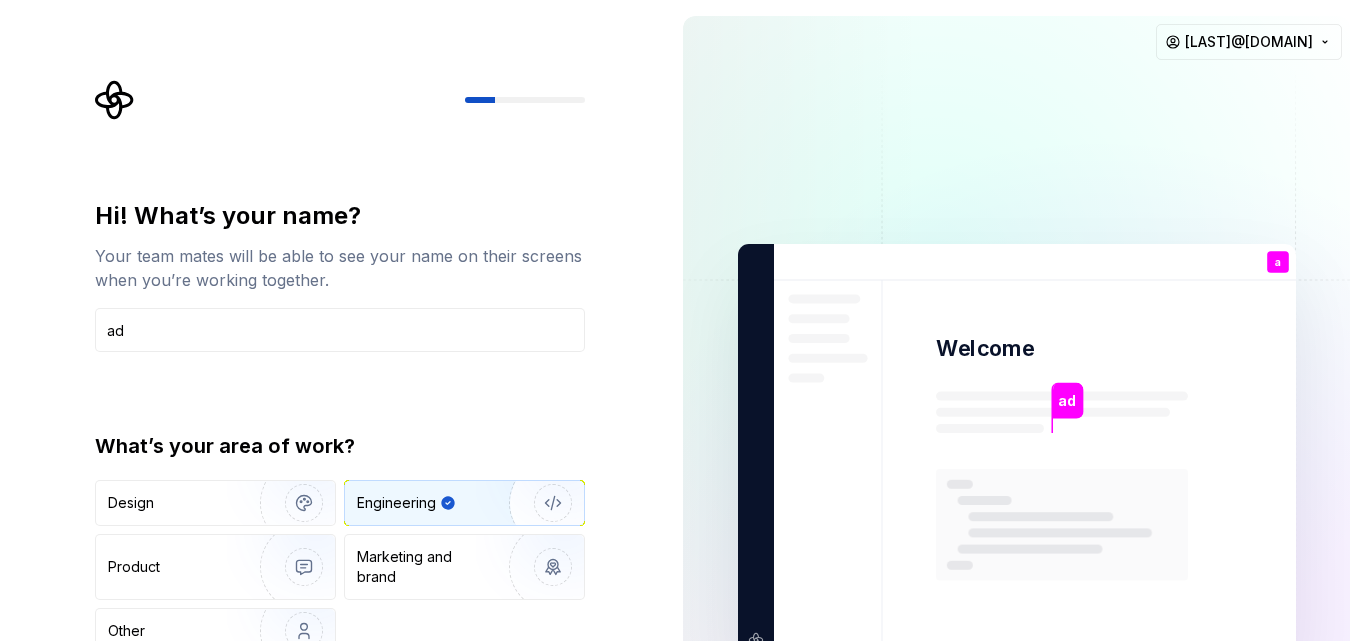 click on "ad Welcome a You T B +3 [FIRST] [LAST]" at bounding box center (1017, 451) 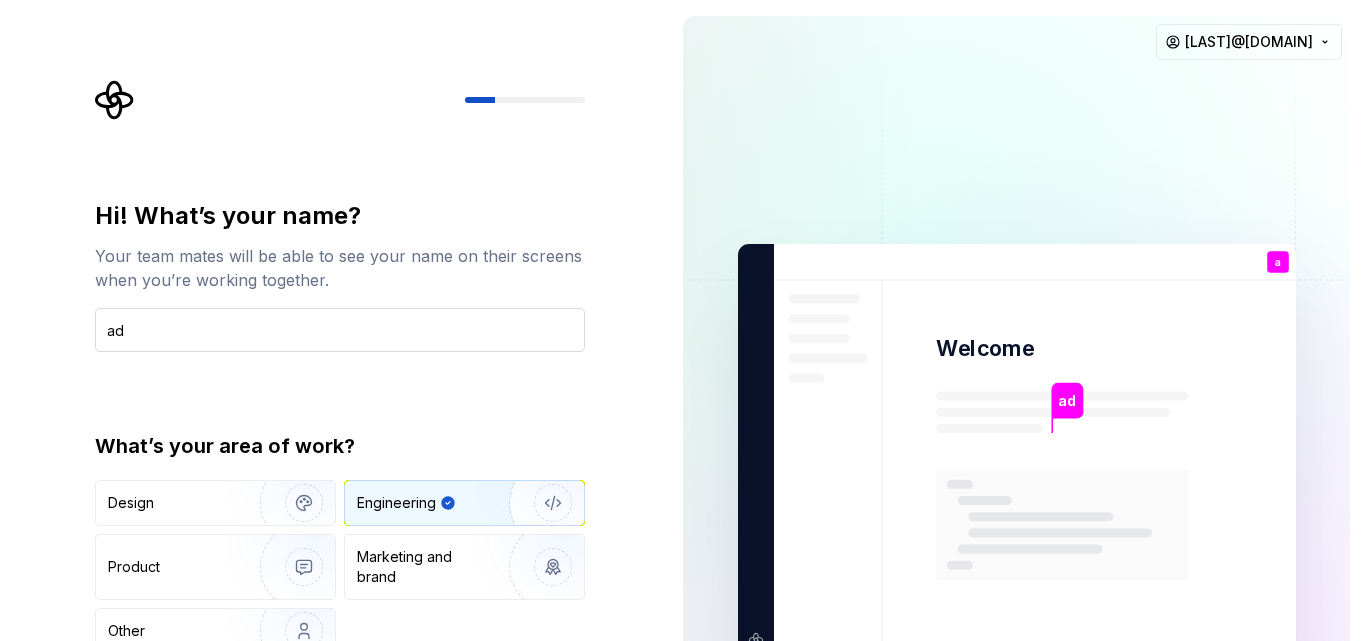 click on "ad" at bounding box center [340, 330] 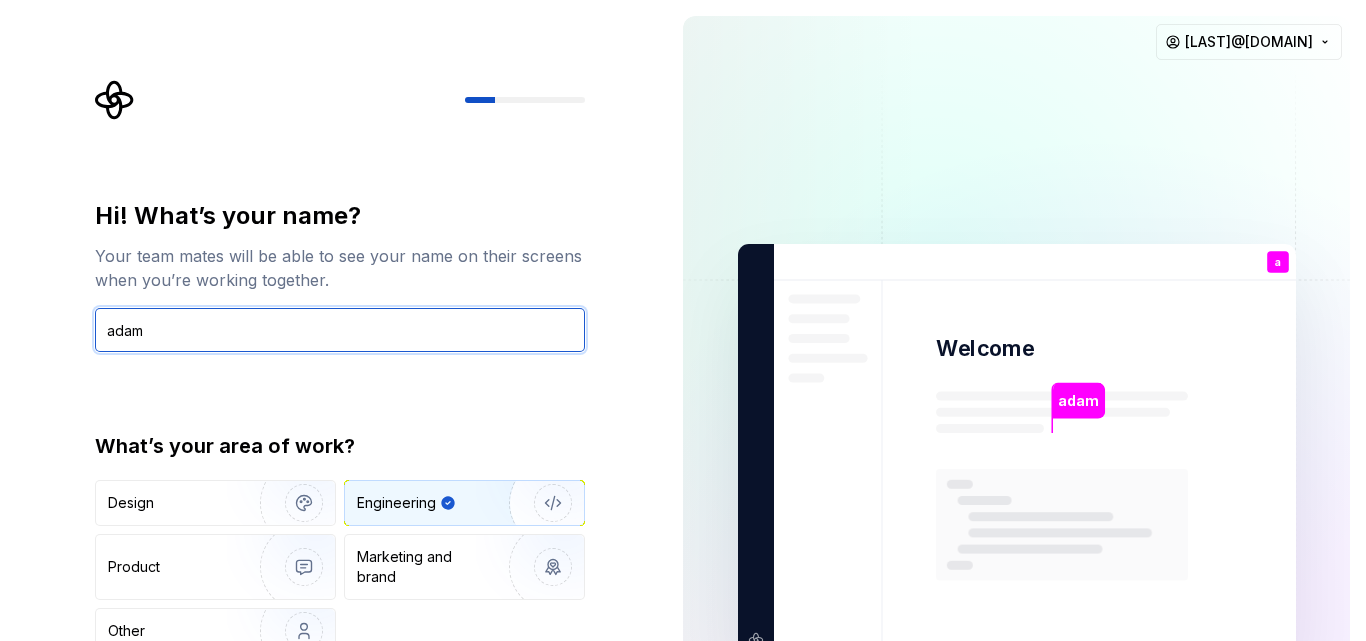type on "adam" 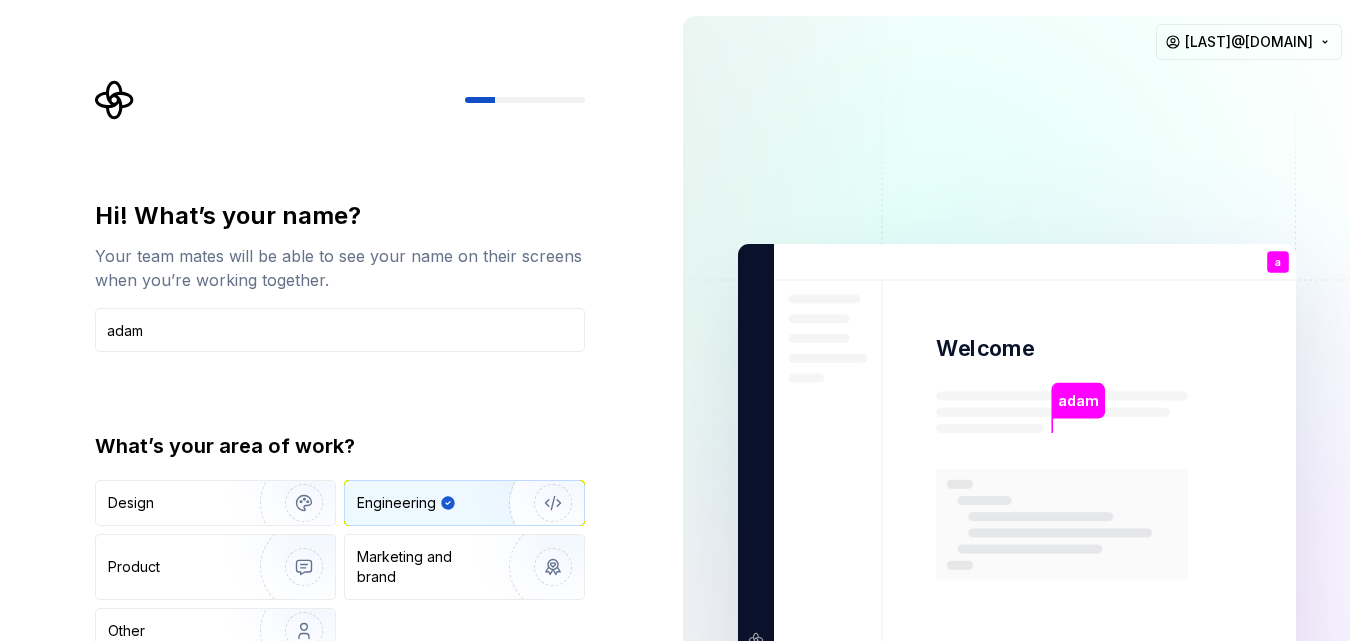 click 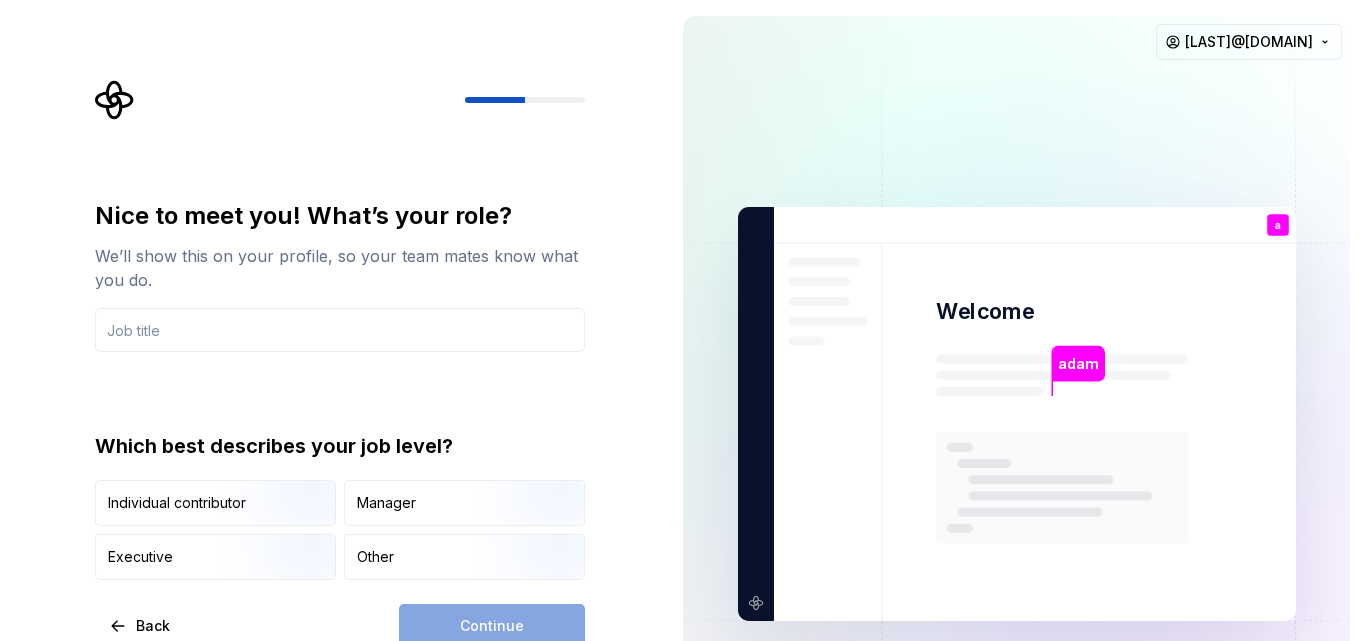 drag, startPoint x: 1365, startPoint y: 71, endPoint x: 1365, endPoint y: 243, distance: 172 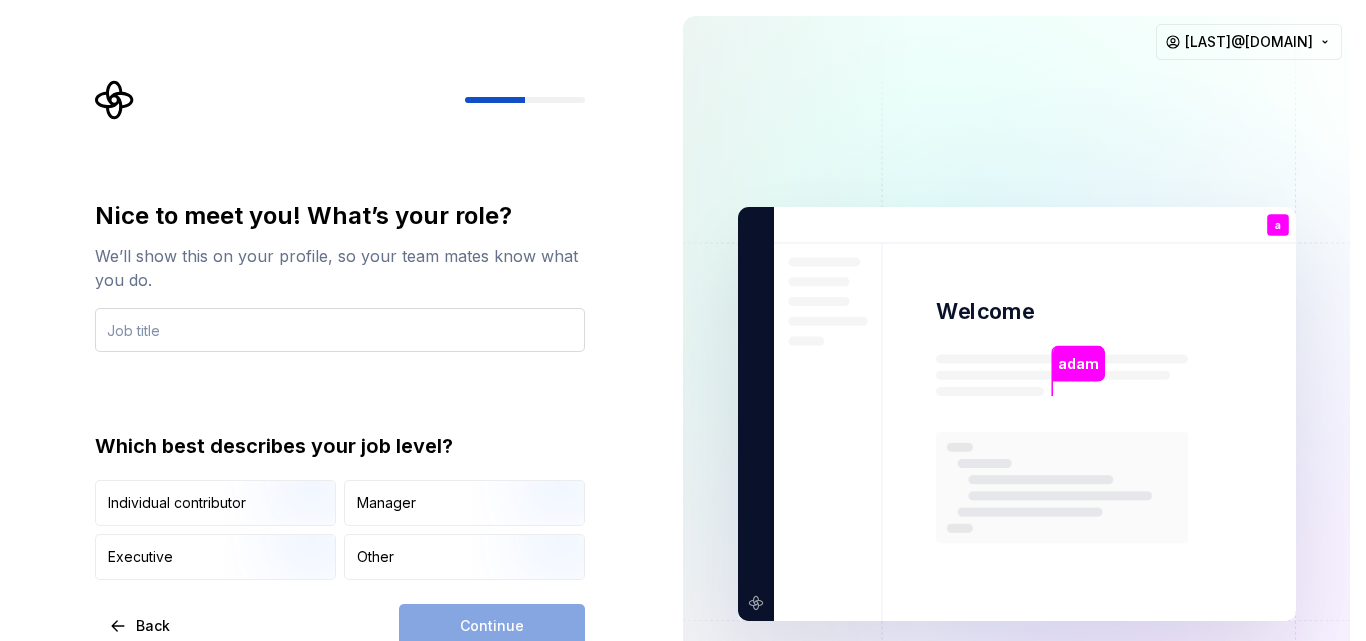 click at bounding box center [340, 330] 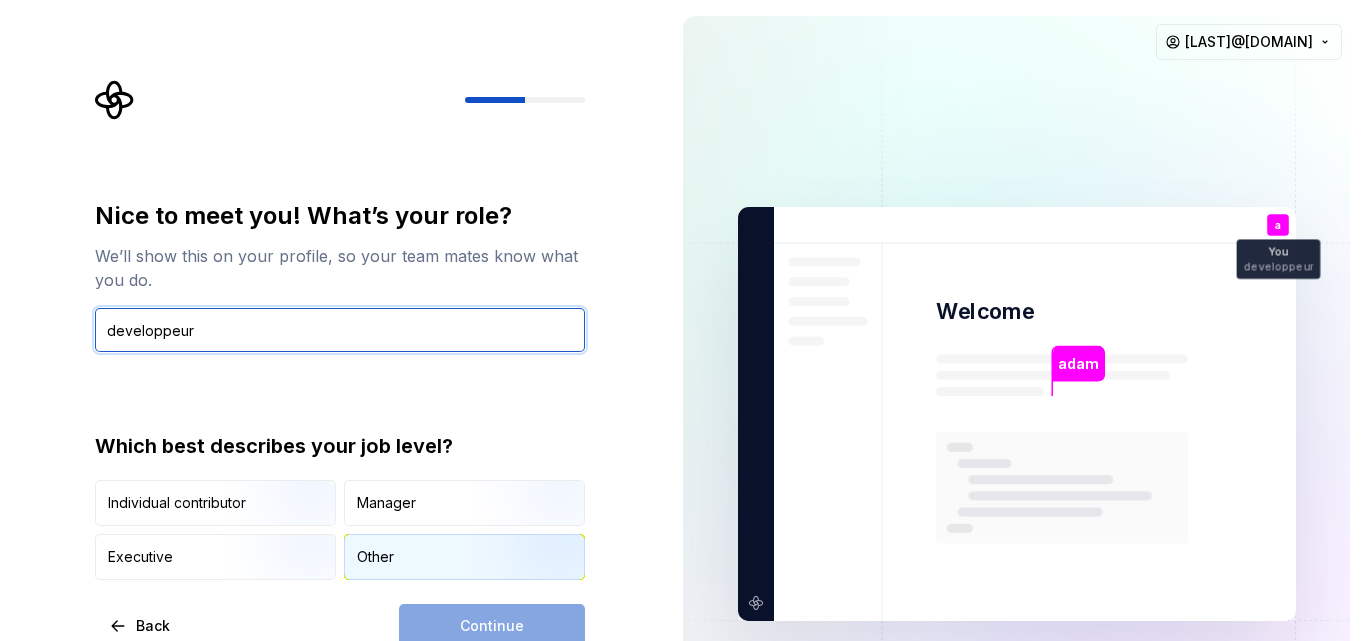 type on "developpeur" 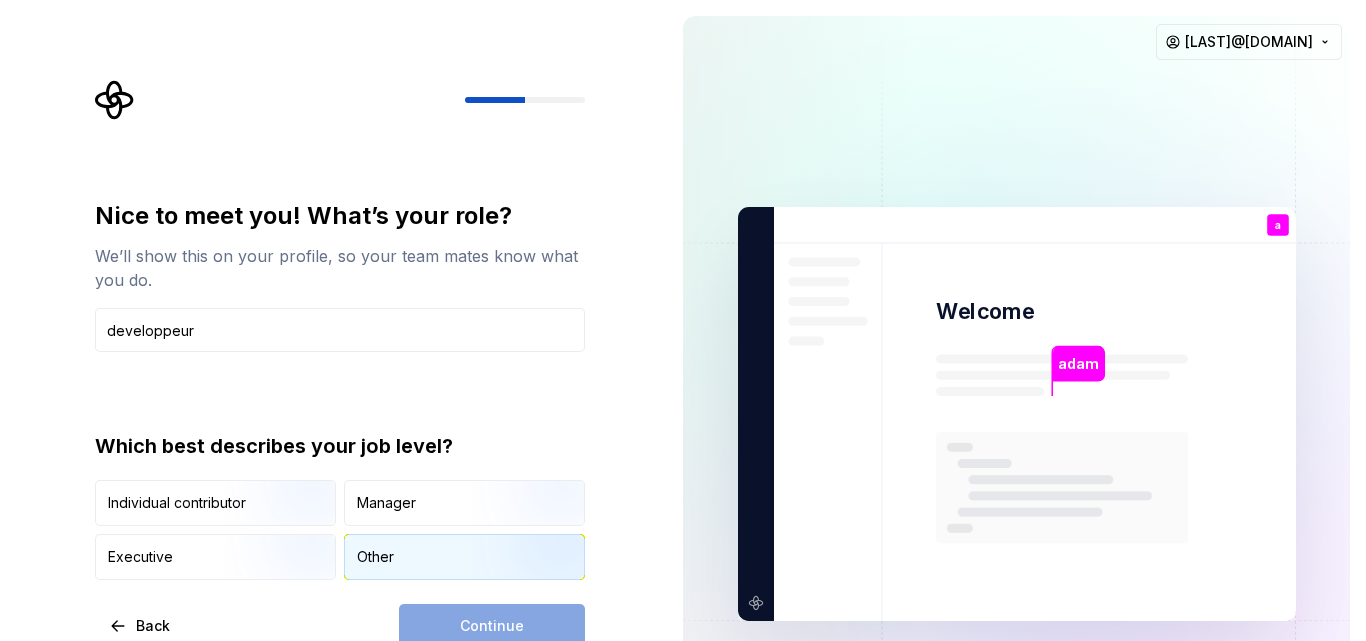 click on "Other" at bounding box center [464, 557] 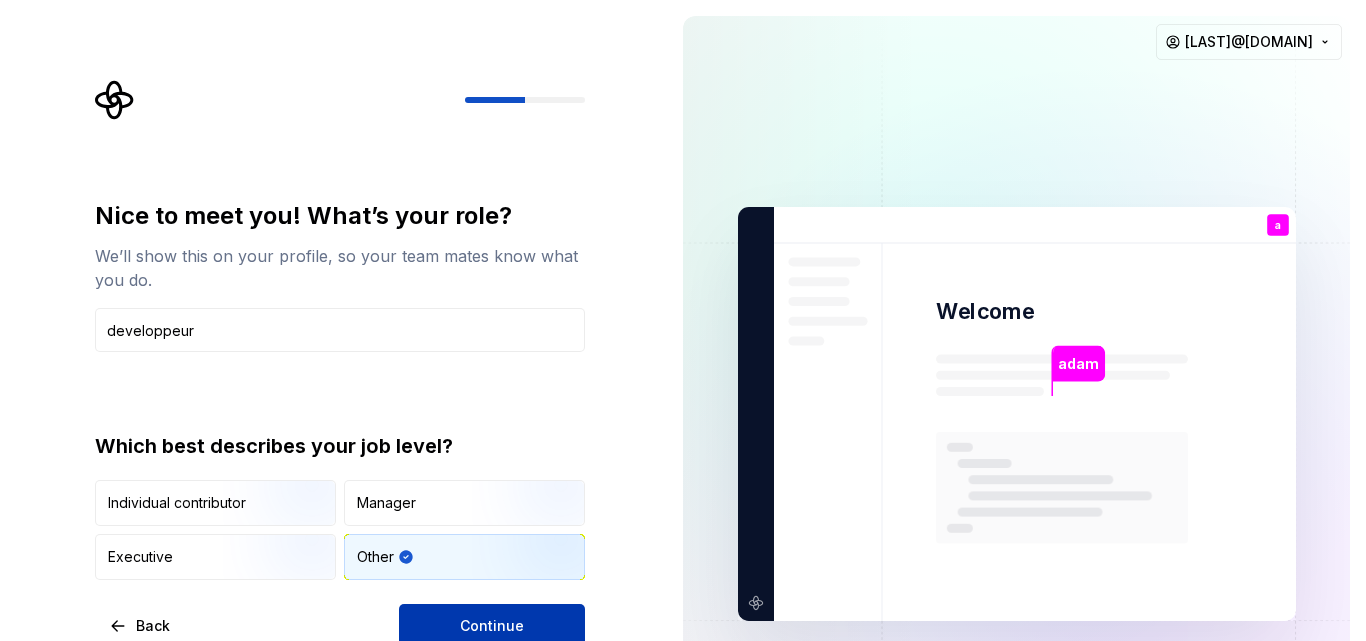 click on "Continue" at bounding box center (492, 626) 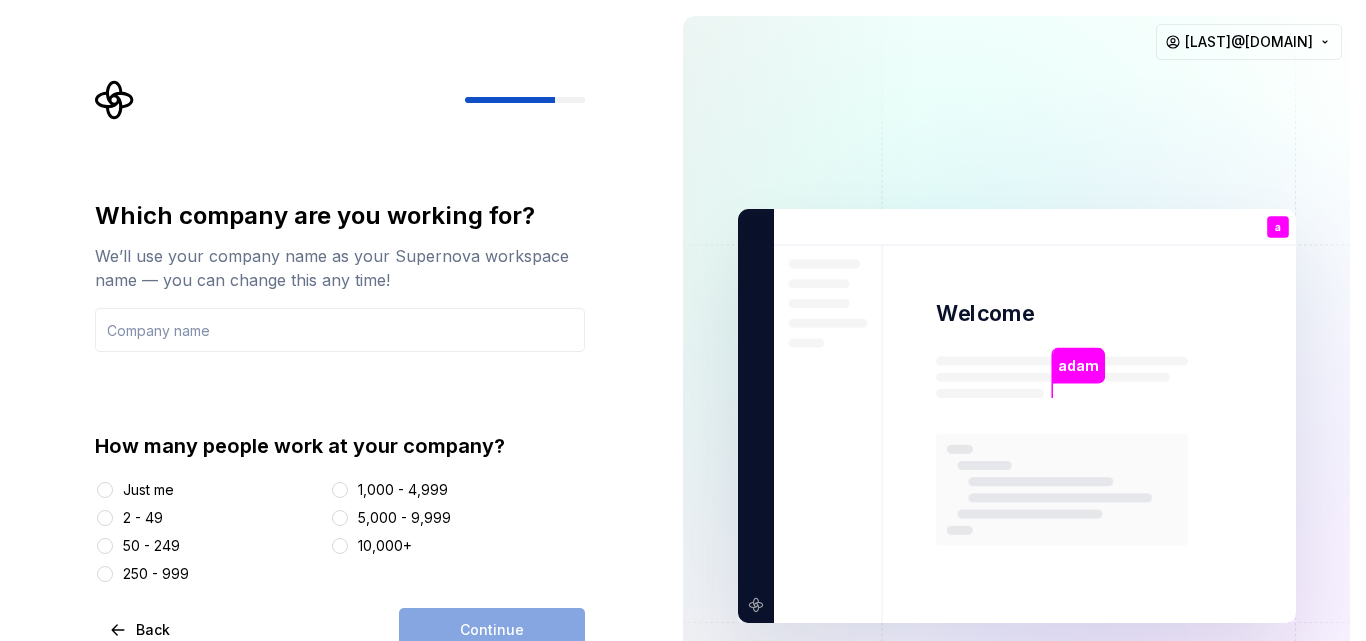 click on "Just me" at bounding box center (148, 490) 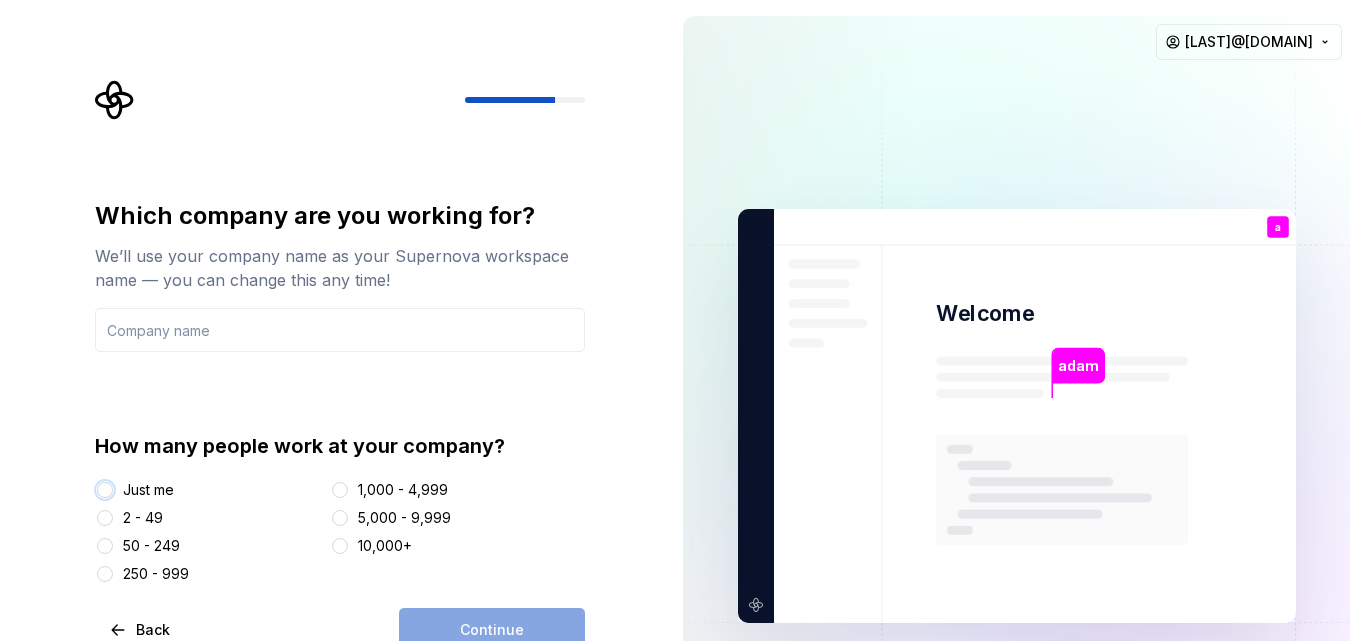 click on "Just me" at bounding box center [105, 490] 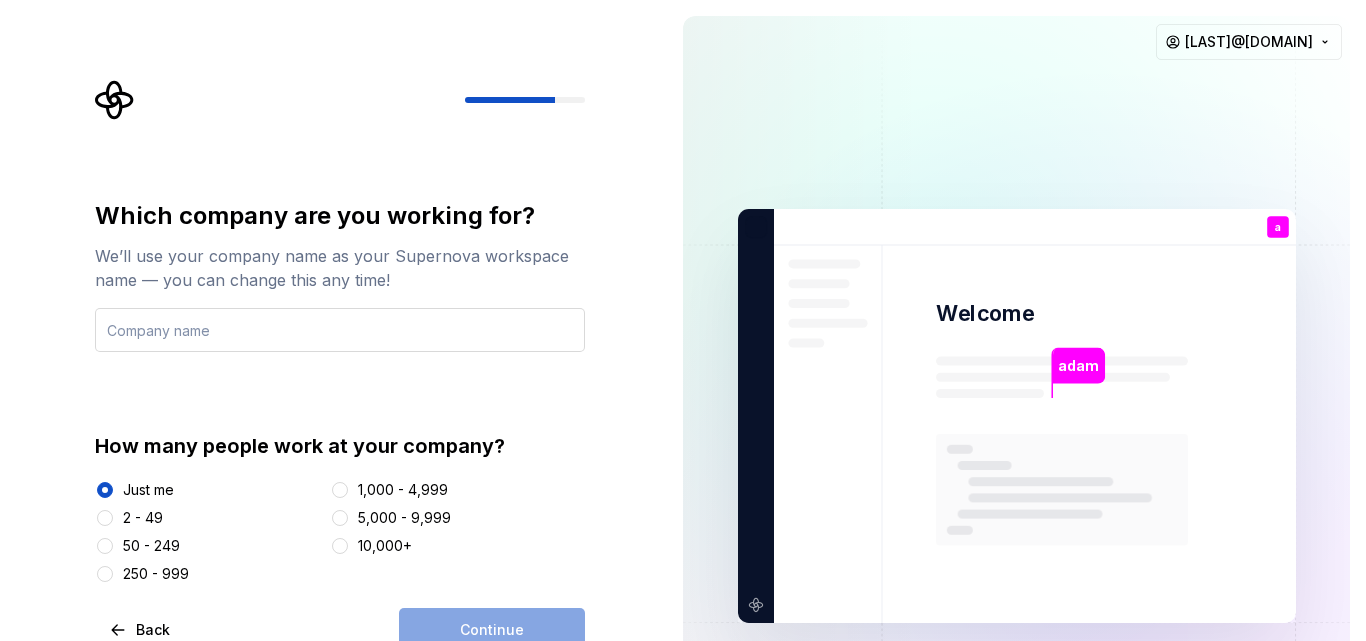click at bounding box center (340, 330) 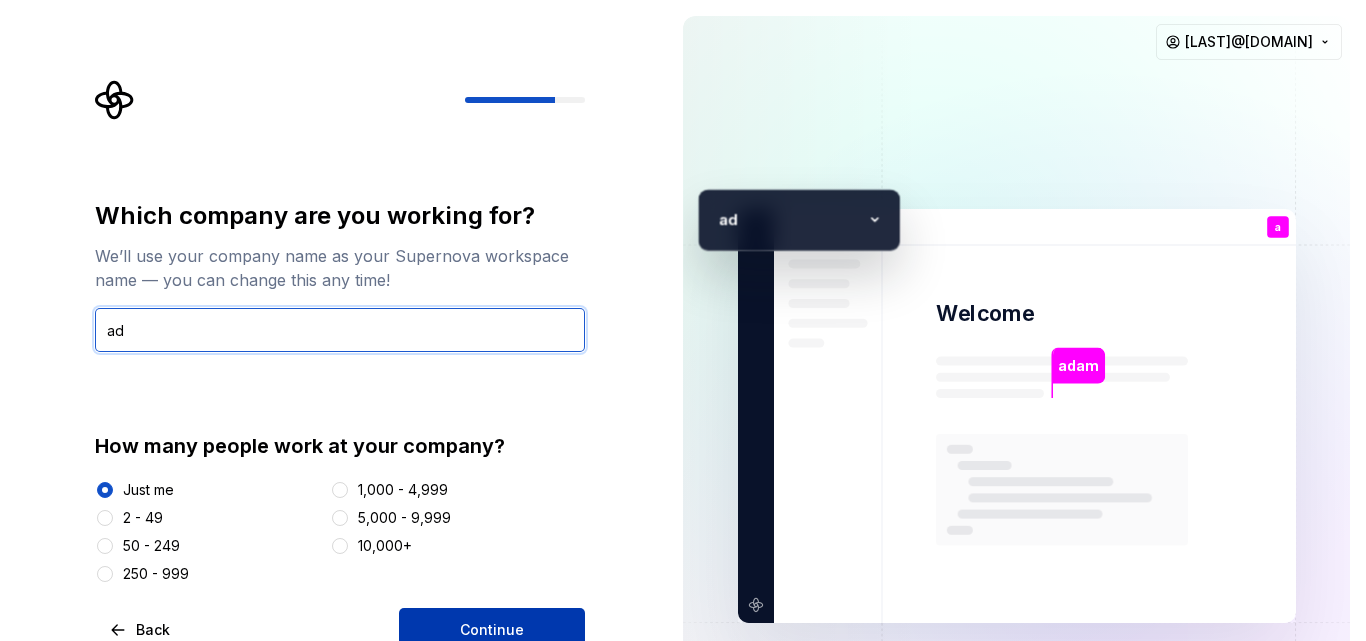 type on "ad" 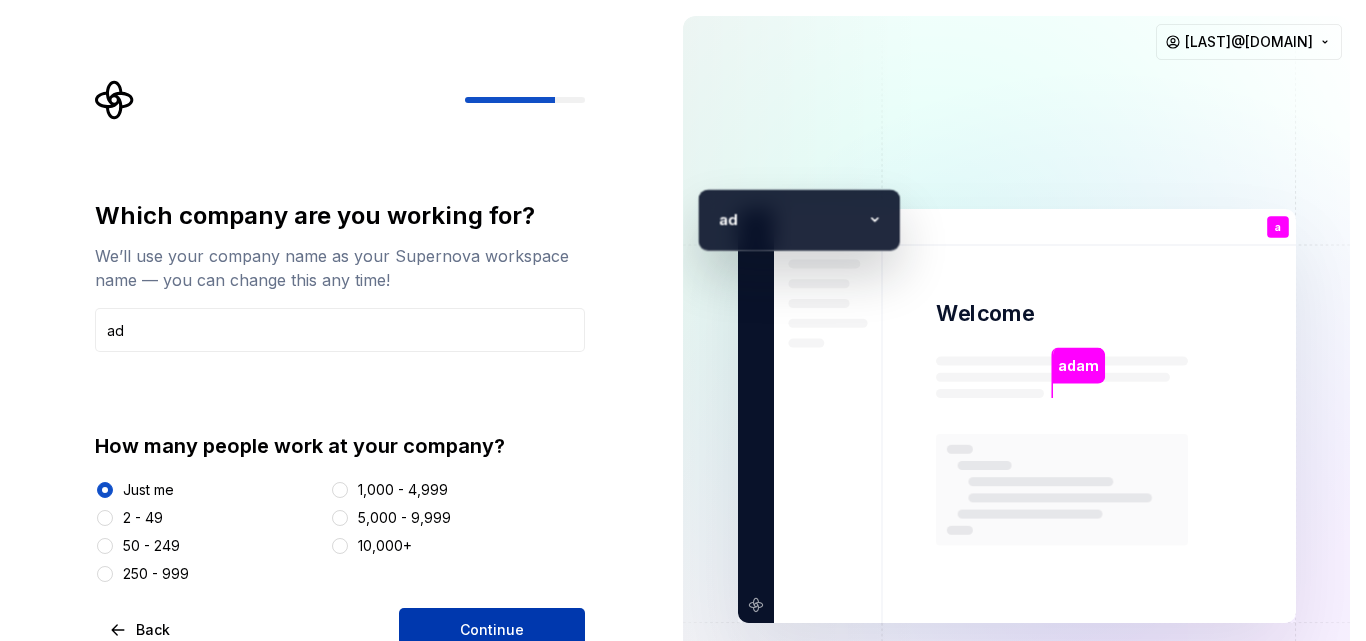 click on "Continue" at bounding box center (492, 630) 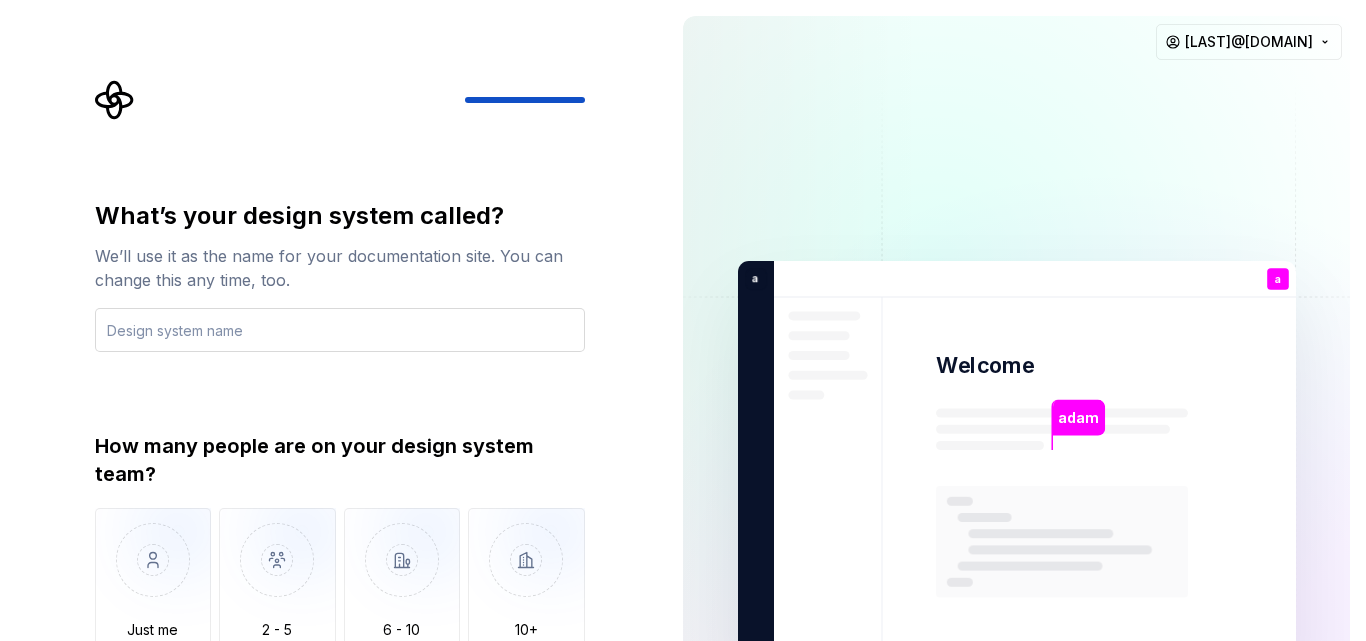 click at bounding box center [340, 330] 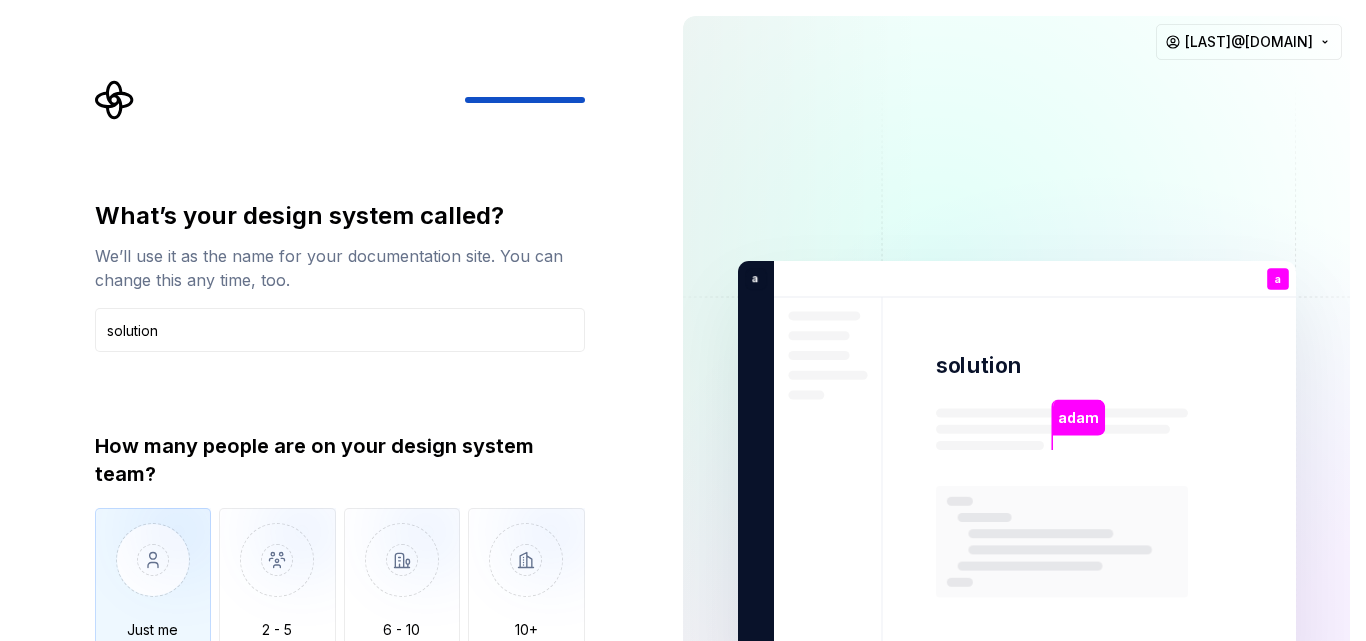 type on "solution" 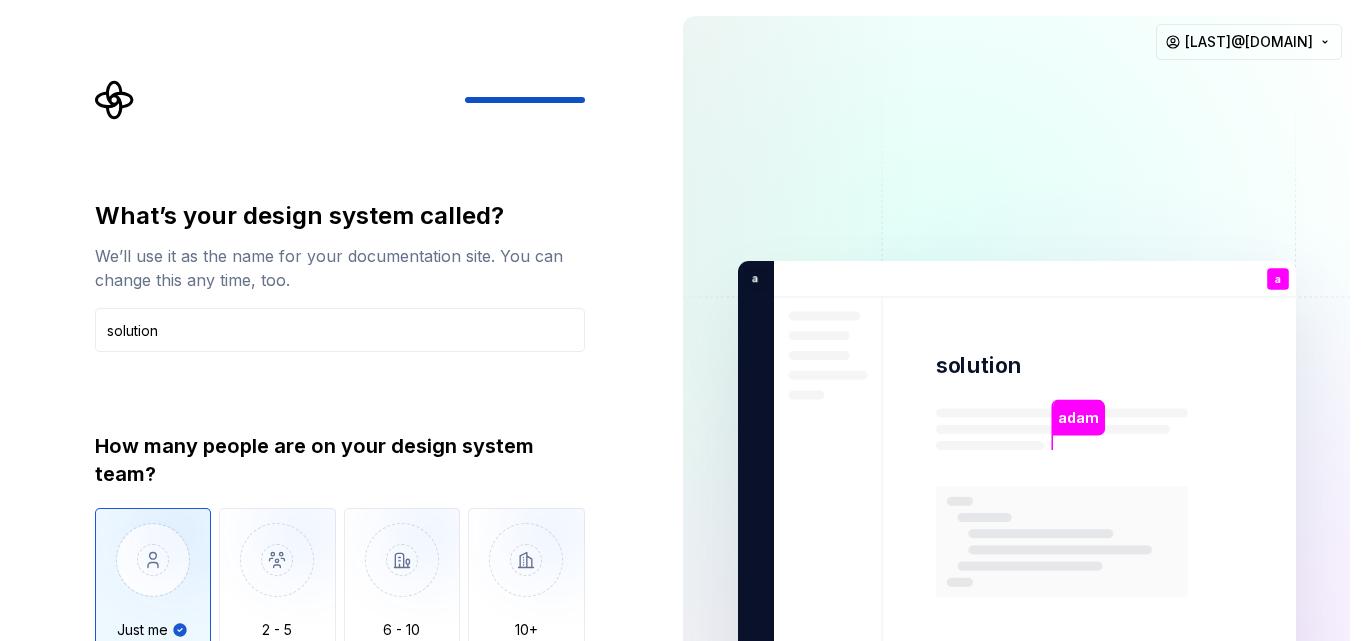 type on "Only one person" 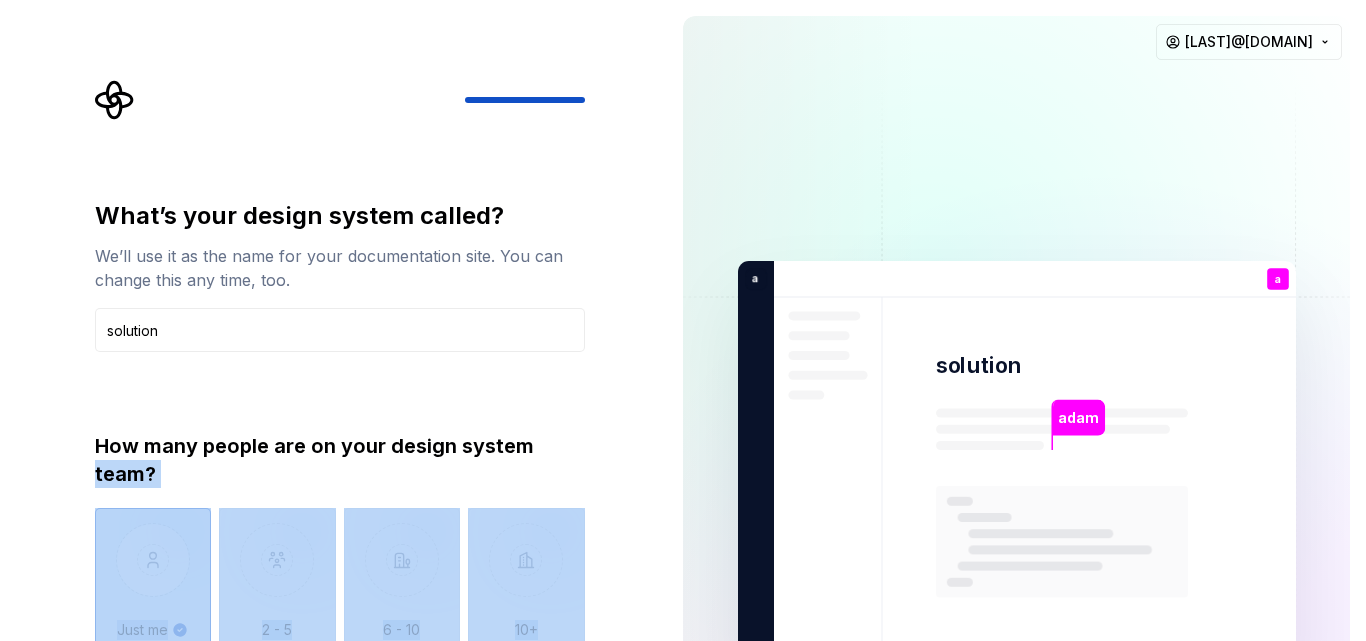 drag, startPoint x: 640, startPoint y: 450, endPoint x: 676, endPoint y: 589, distance: 143.58621 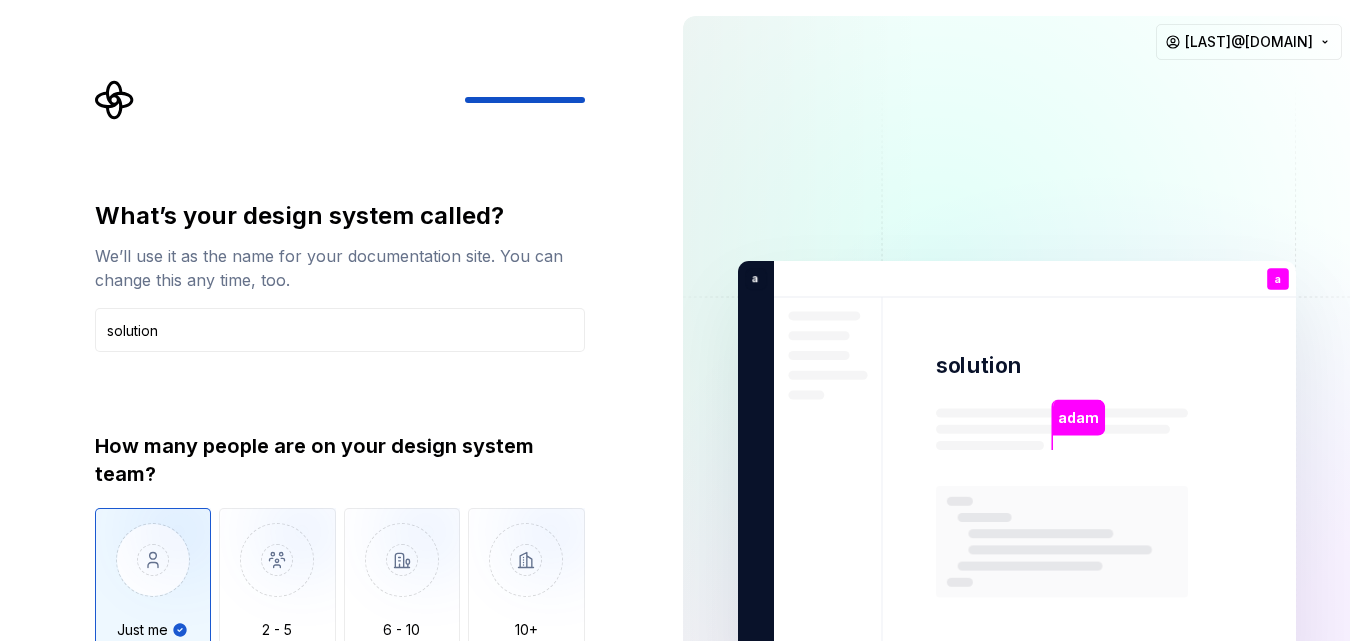 click on "What’s your design system called? We’ll use it as the name for your documentation site. You can change this any time, too. solution How many people are on your design system team? Just me 2 - 5 6 - 10 10+ We don't have a dedicated design system team Back Open Supernova" at bounding box center (333, 468) 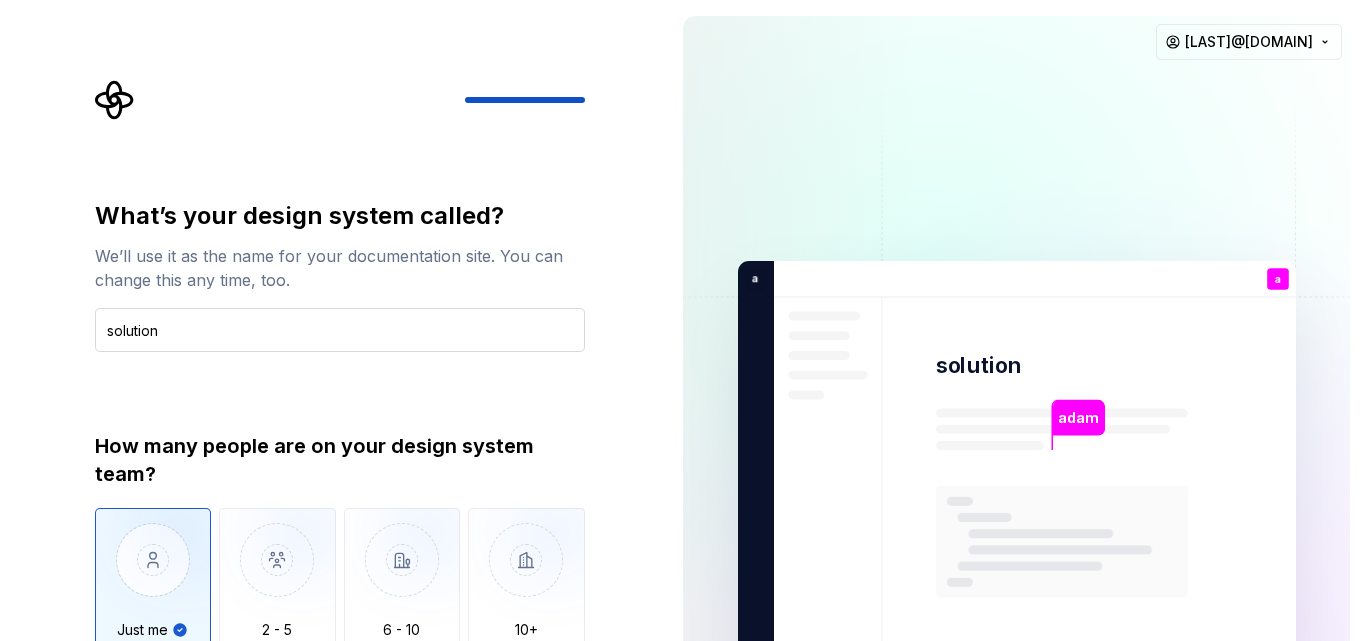 click on "solution" at bounding box center [340, 330] 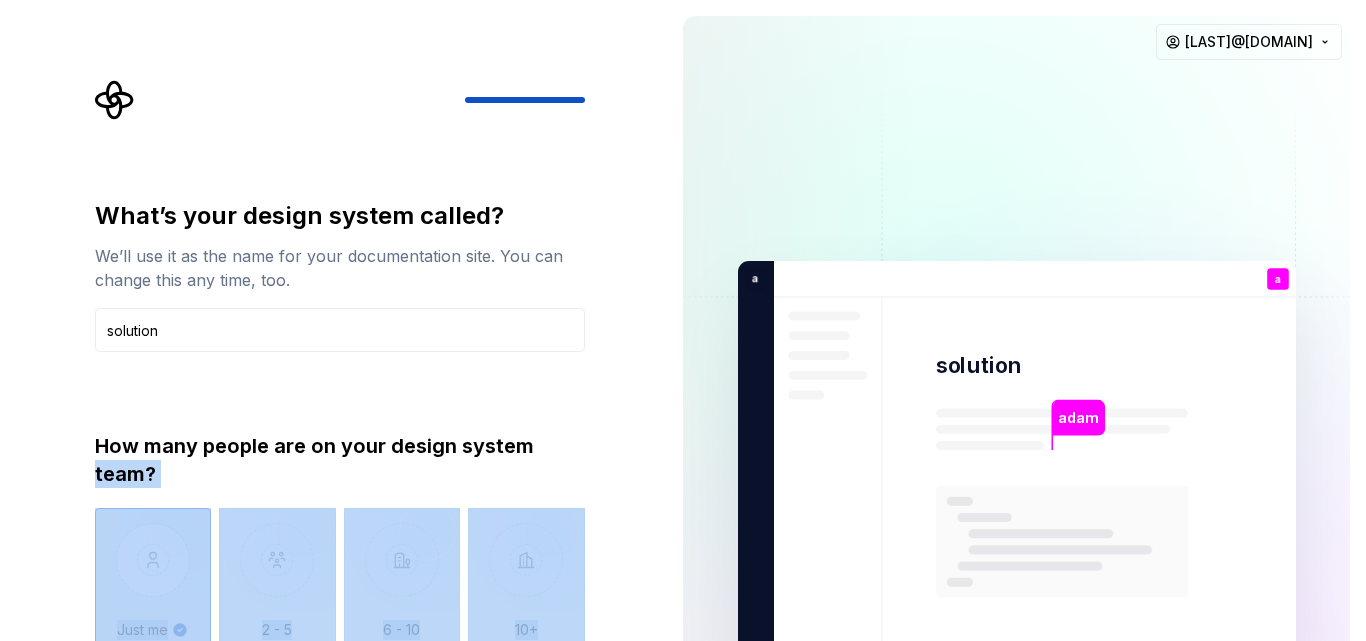 click on "What’s your design system called? We’ll use it as the name for your documentation site. You can change this any time, too. solution How many people are on your design system team? Just me 2 - 5 6 - 10 10+ We don't have a dedicated design system team Back Open Supernova [FIRST] [LAST] solution a You developpeur T B +3 a d [FIRST] [LAST] [LAST]@[DOMAIN]" at bounding box center [683, 468] 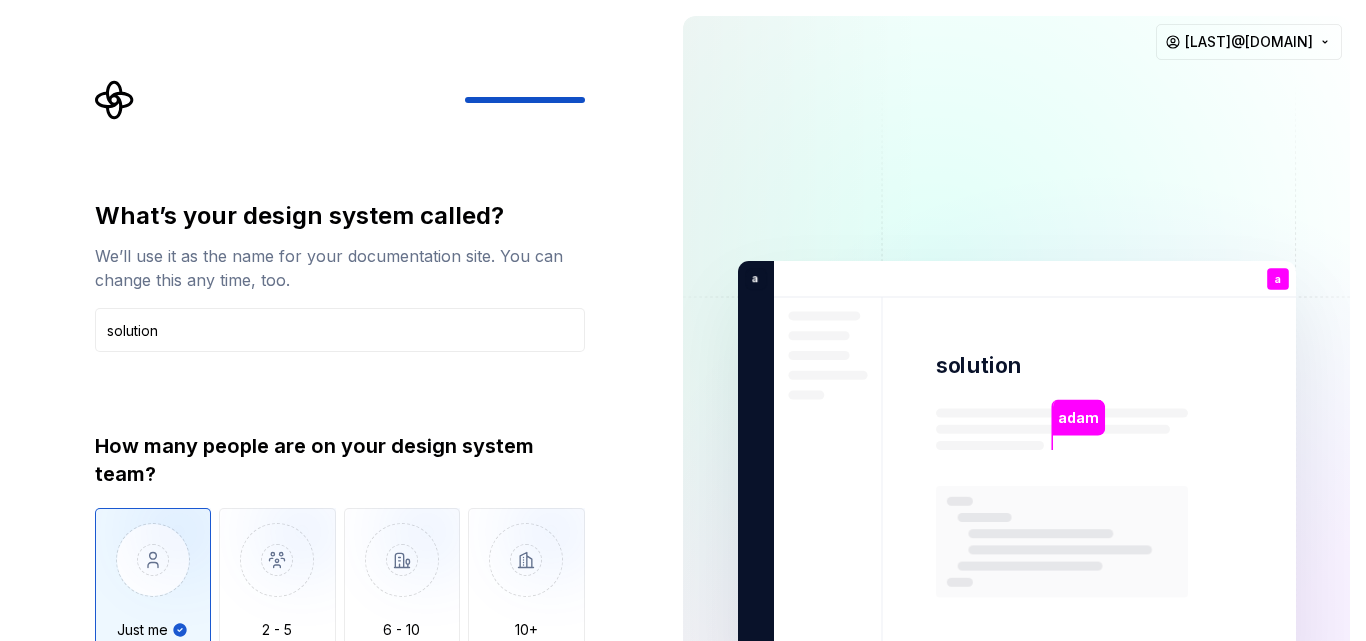 drag, startPoint x: 1365, startPoint y: 132, endPoint x: 1362, endPoint y: 496, distance: 364.01236 